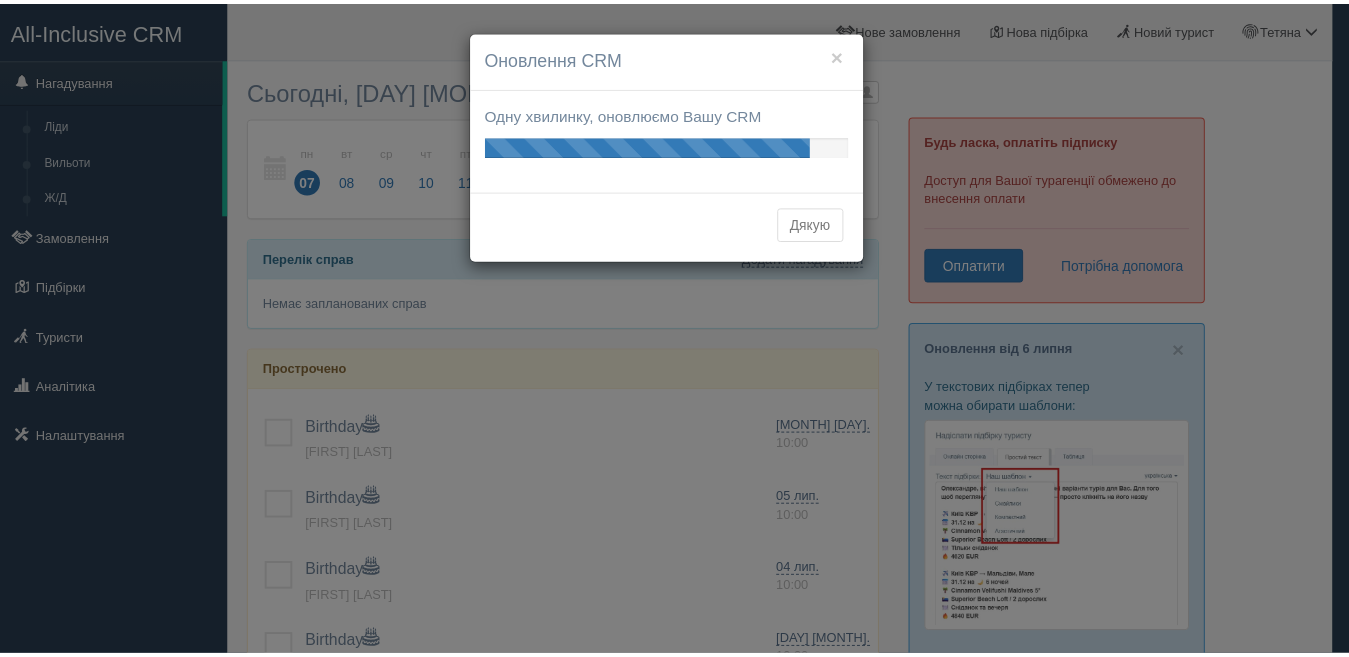 scroll, scrollTop: 0, scrollLeft: 0, axis: both 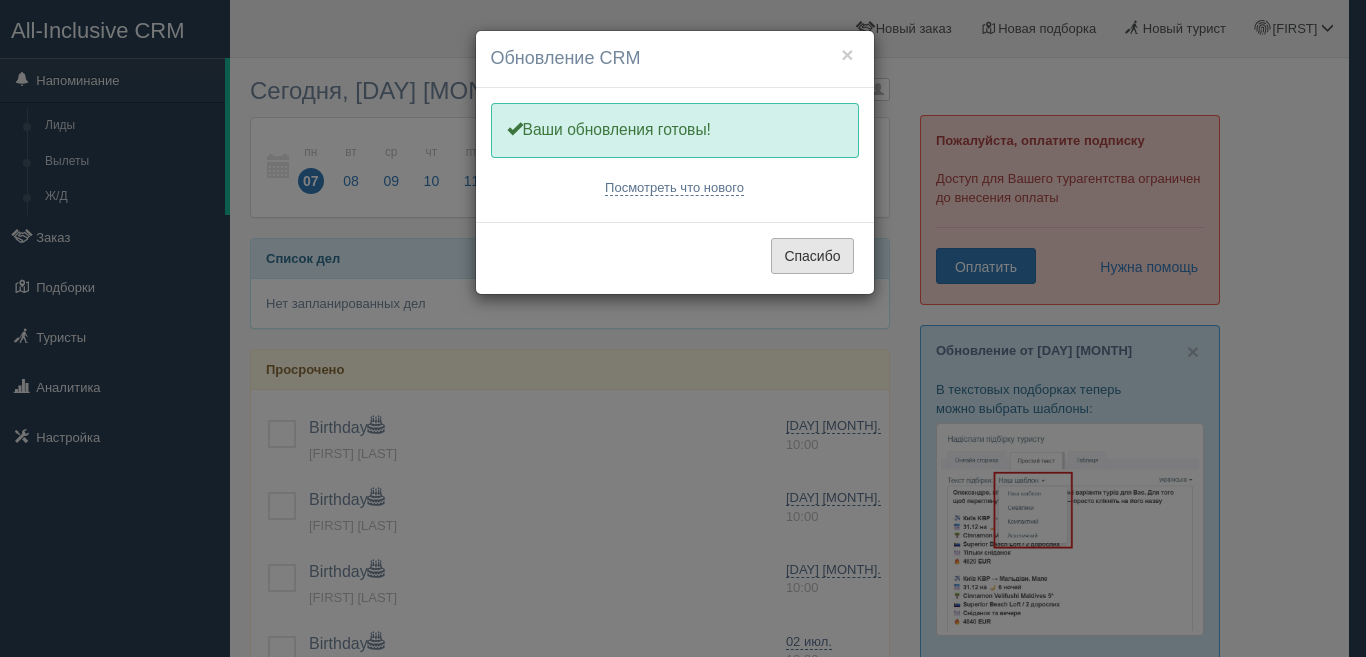 click on "Спасибо" at bounding box center (812, 257) 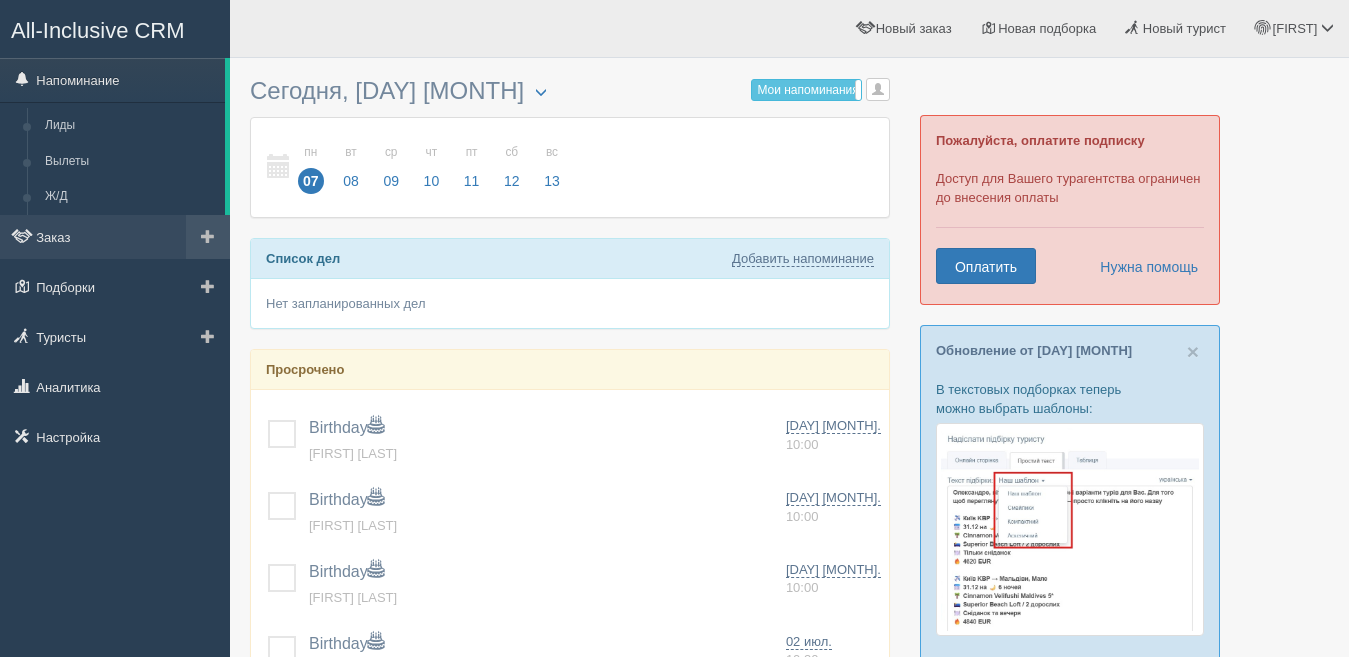 click at bounding box center (208, 236) 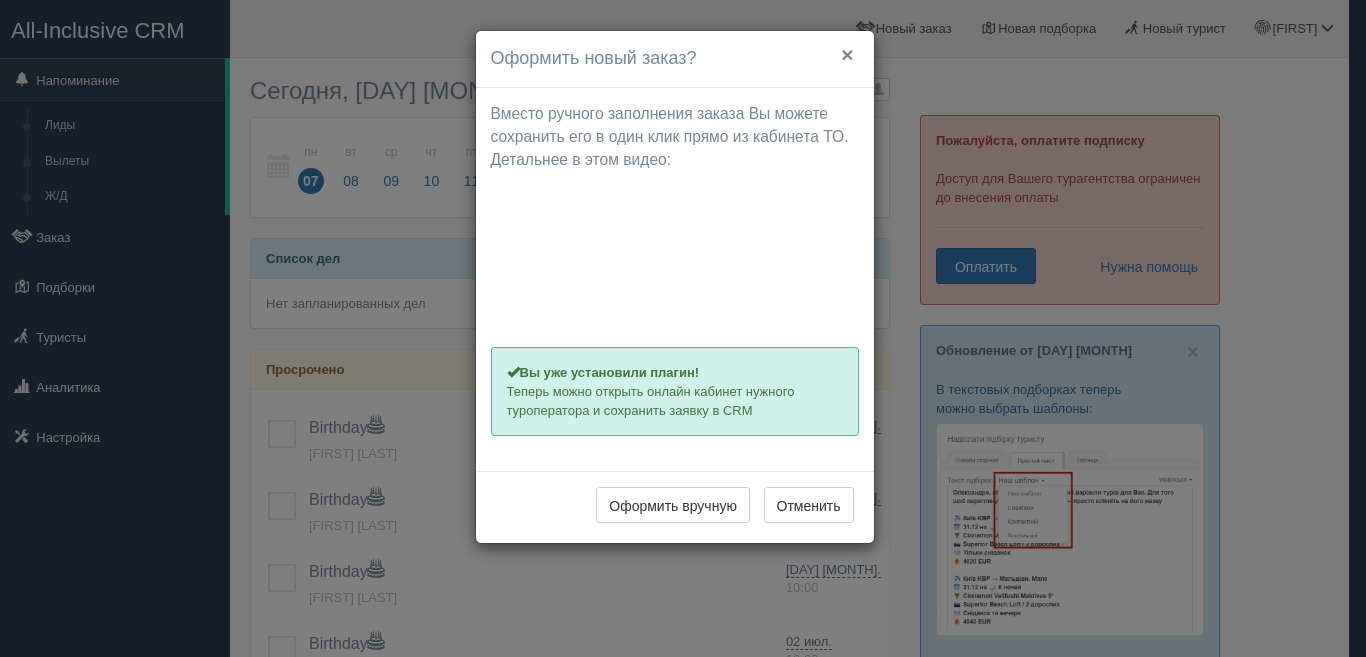 click on "×" at bounding box center (847, 54) 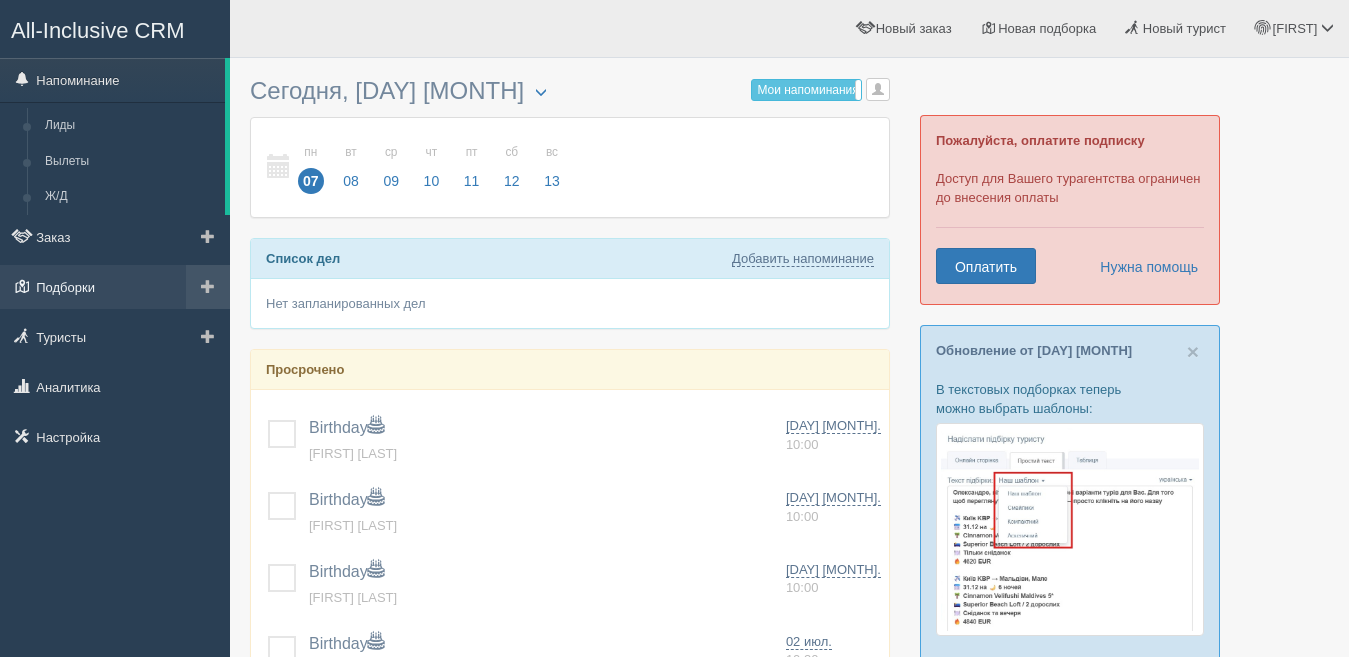 click on "Подборки" at bounding box center [65, 287] 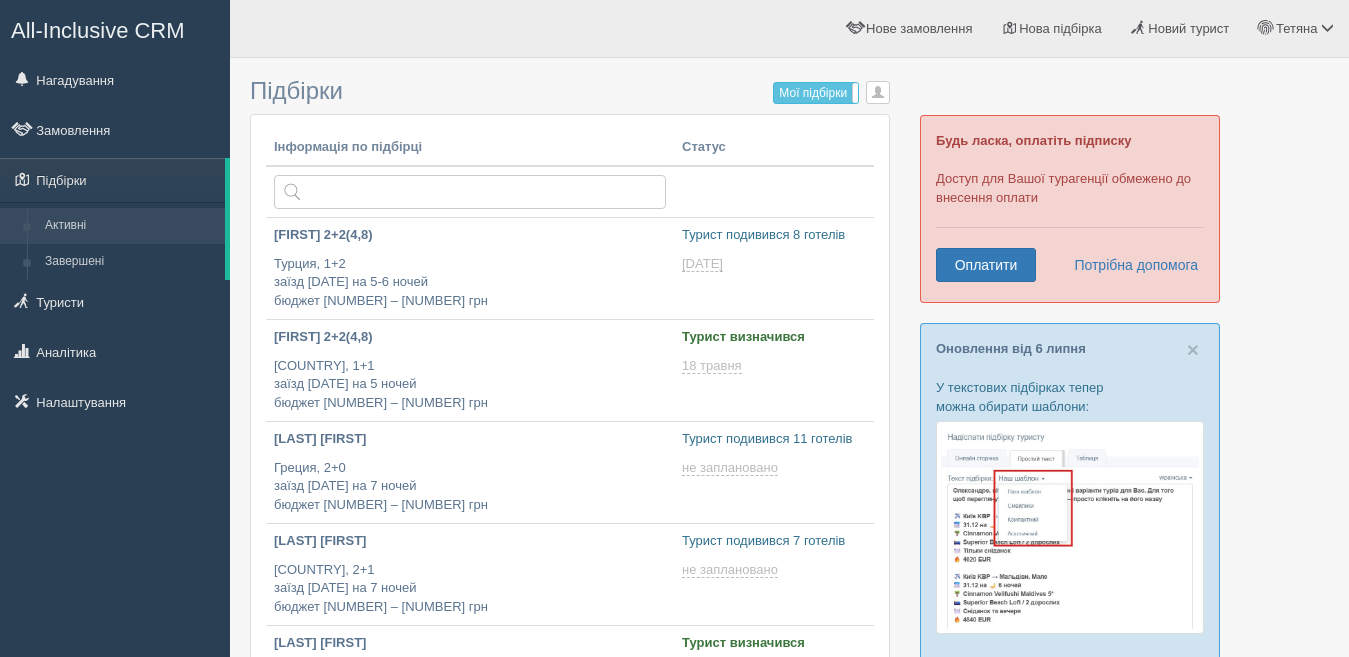 scroll, scrollTop: 0, scrollLeft: 0, axis: both 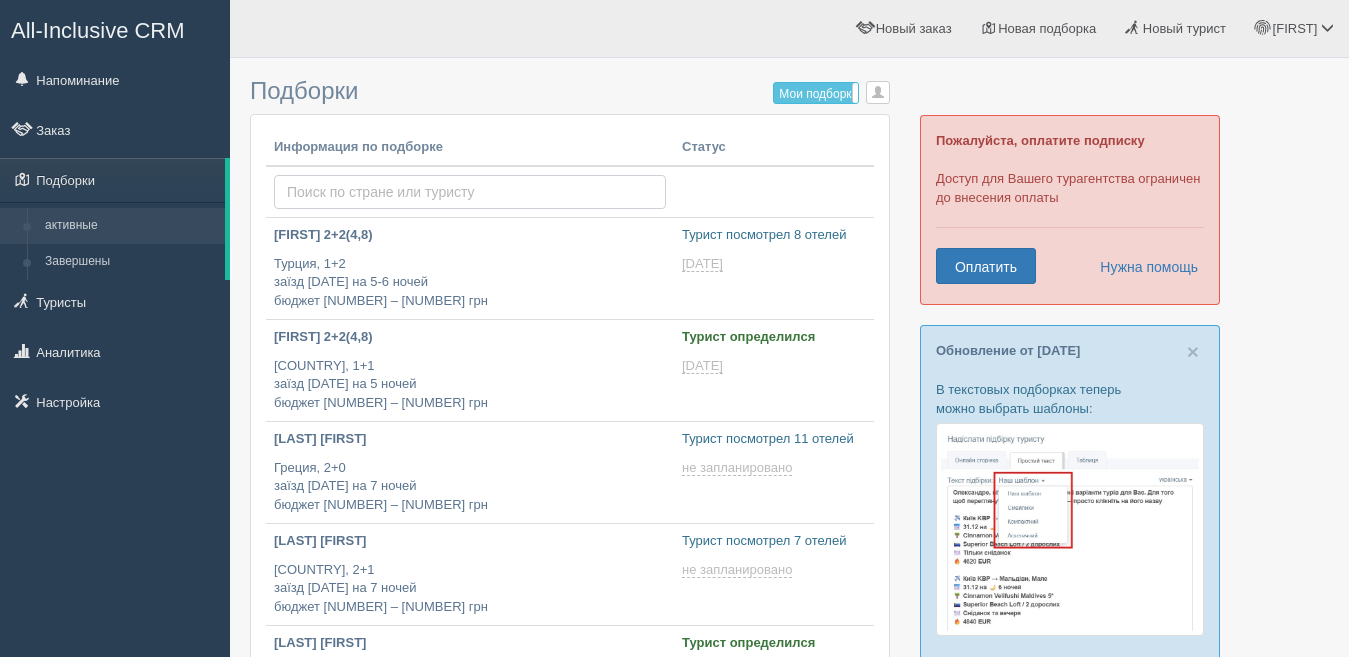 click at bounding box center [470, 192] 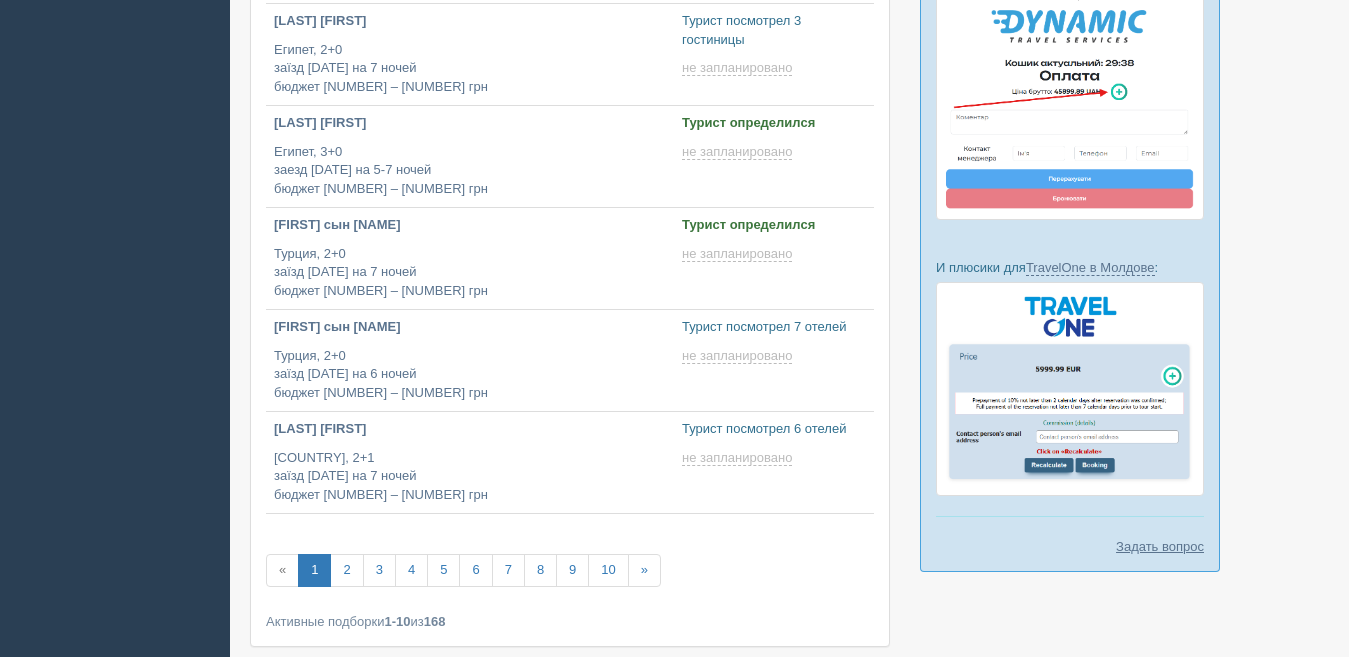 scroll, scrollTop: 824, scrollLeft: 0, axis: vertical 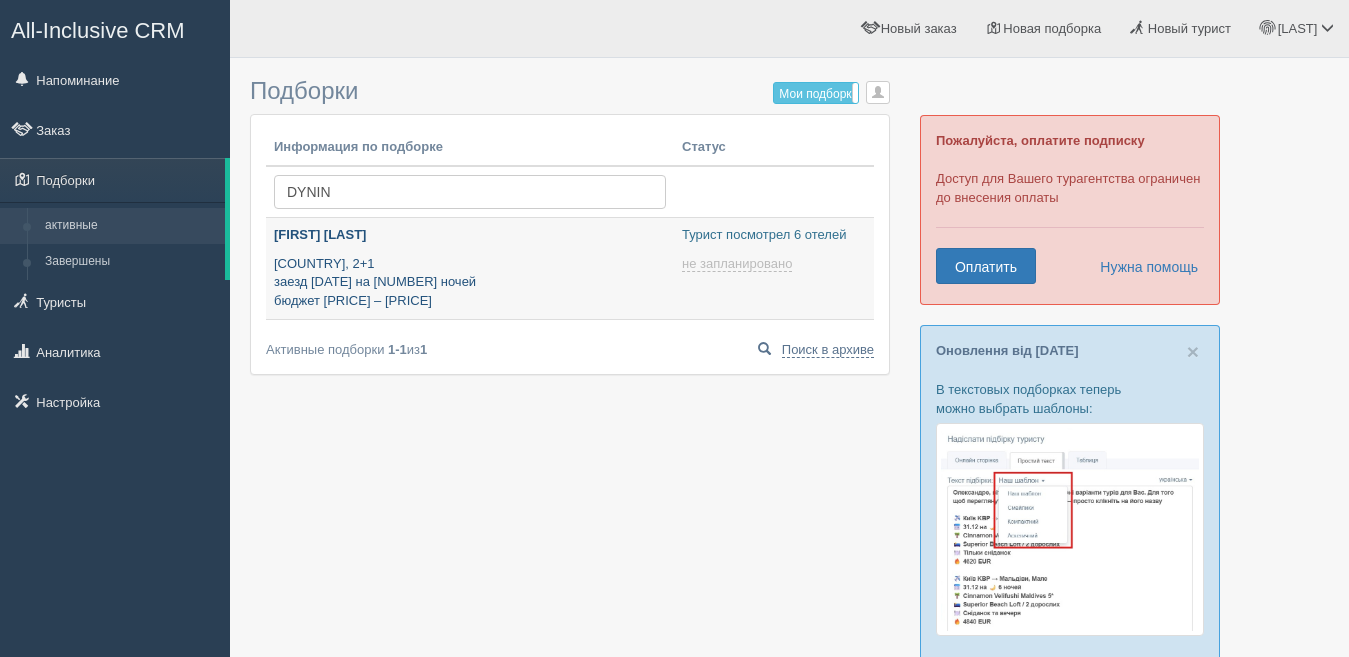 click on "[COUNTRY], 2+1  заезд [DATE] на [NUMBER] ночей  бюджет [PRICE] – [PRICE]" at bounding box center [470, 283] 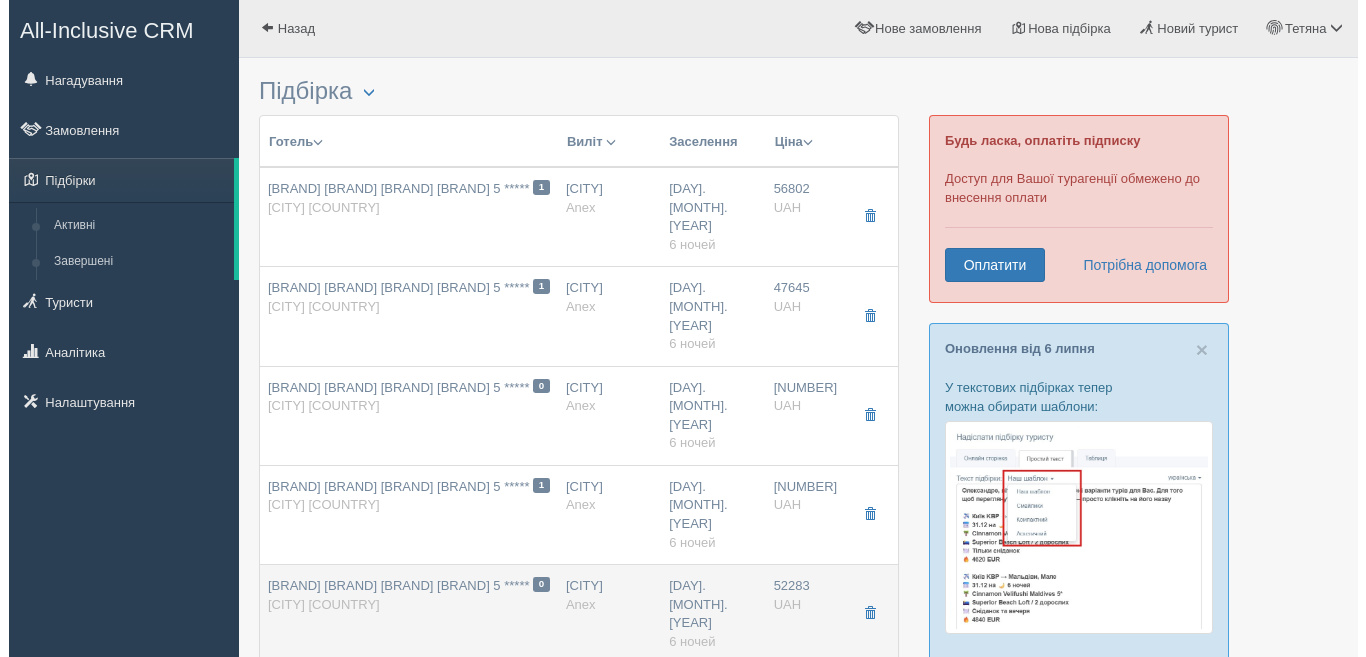 scroll, scrollTop: 0, scrollLeft: 0, axis: both 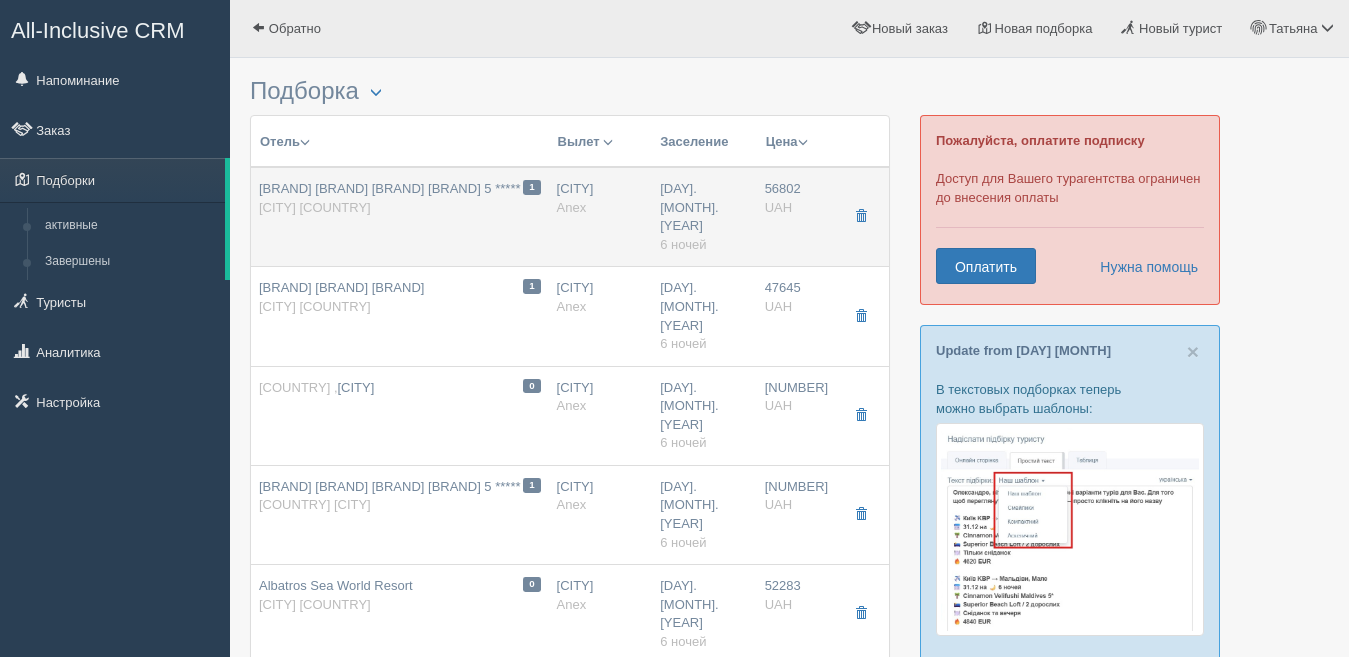 click on "[NUMBER]
Jaz Maraya [CITY] 5 *****
[COUNTRY], [CITY]" at bounding box center [400, 198] 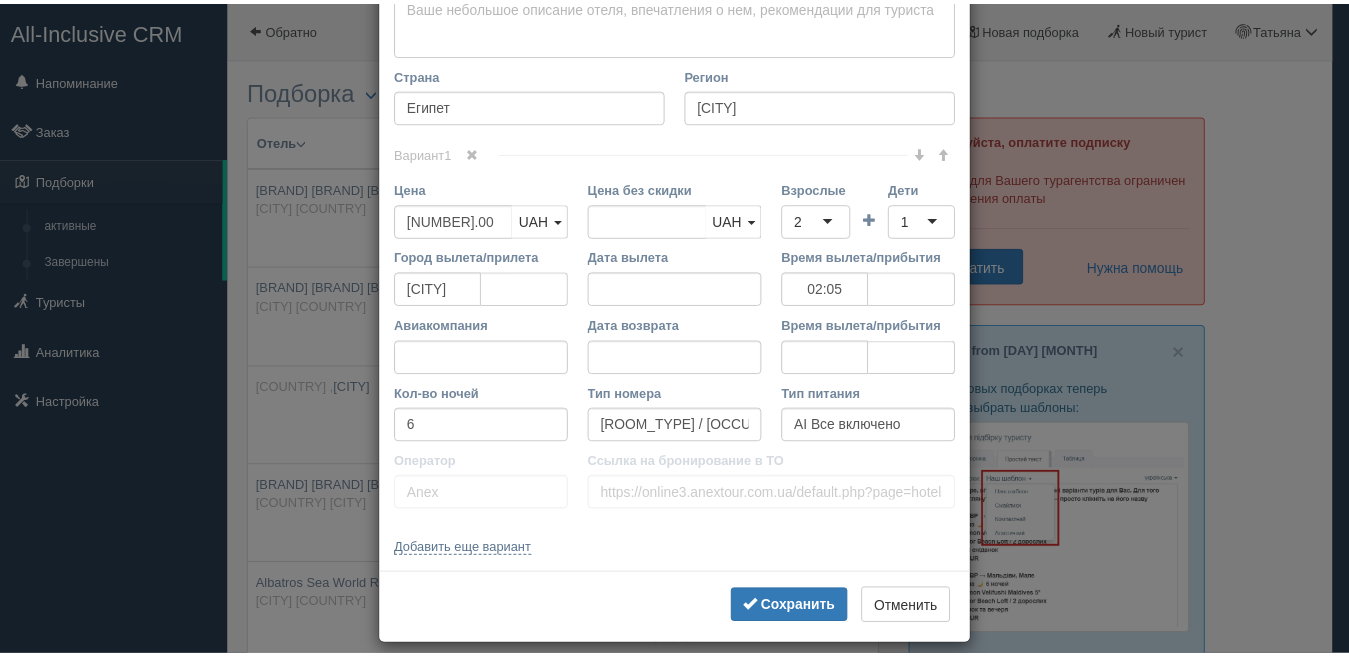 scroll, scrollTop: 359, scrollLeft: 0, axis: vertical 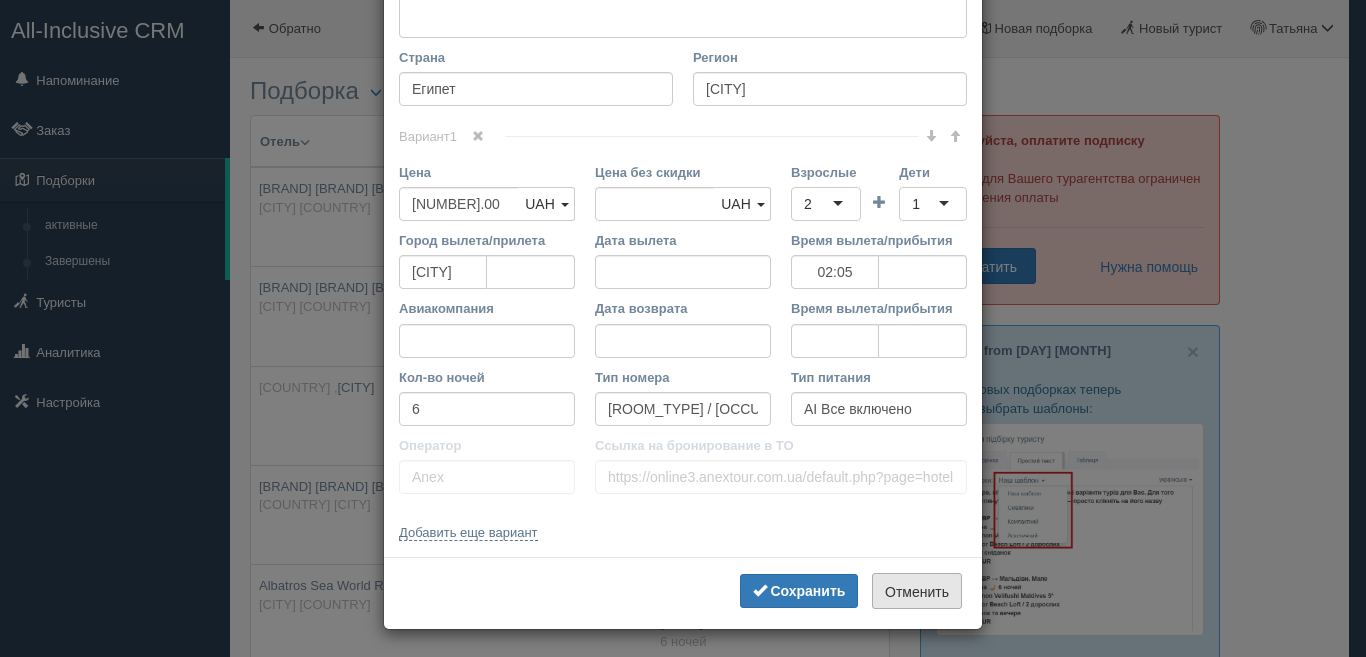 click on "Отменить" at bounding box center (917, 592) 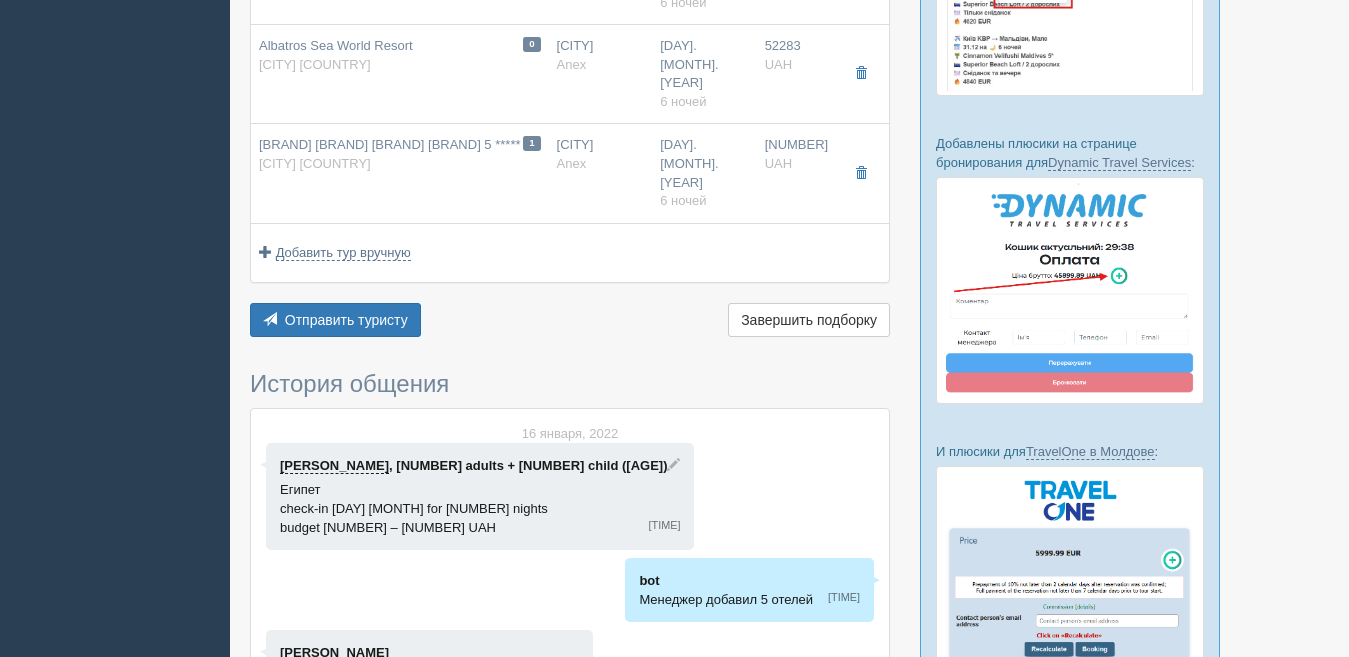 scroll, scrollTop: 574, scrollLeft: 0, axis: vertical 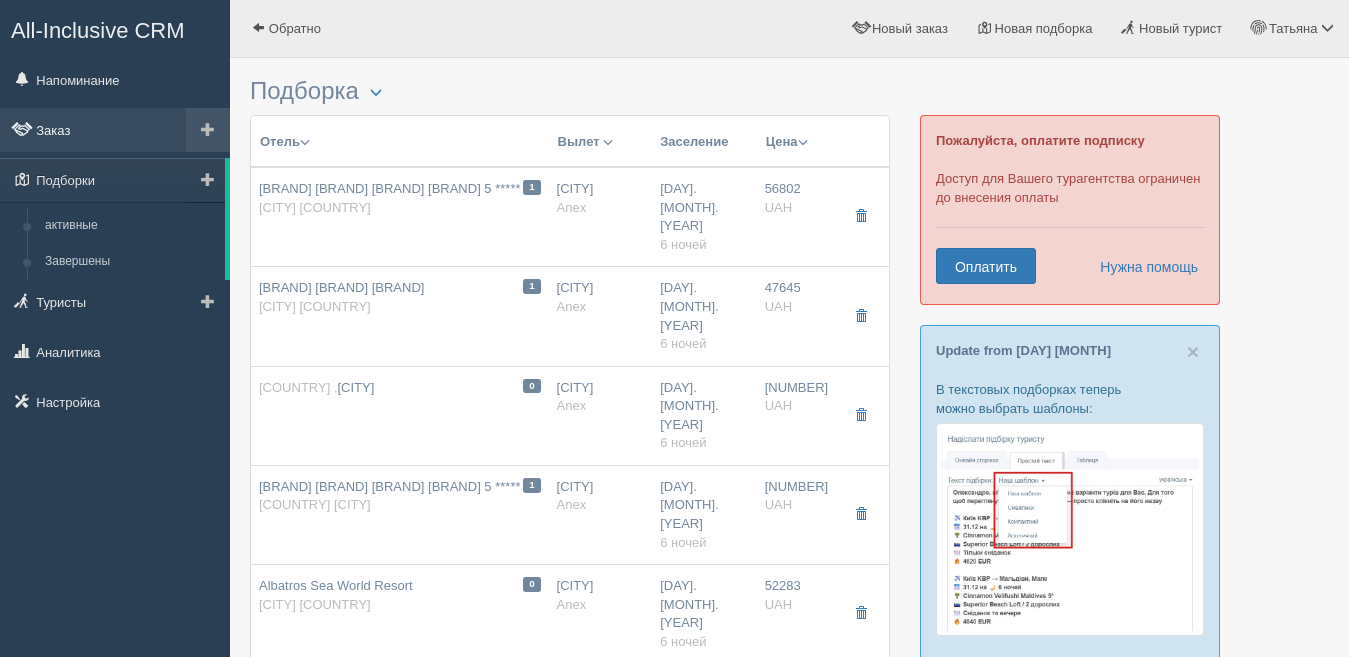 click on "Заказ" at bounding box center (53, 130) 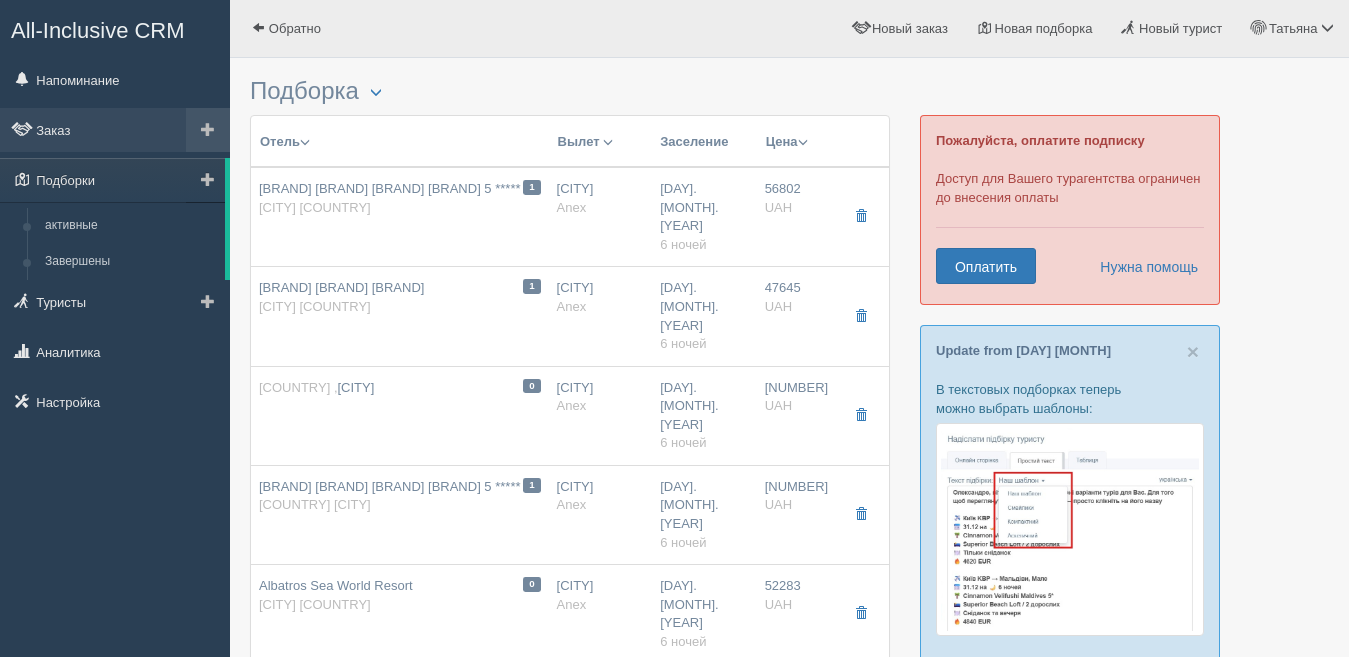 click at bounding box center (208, 129) 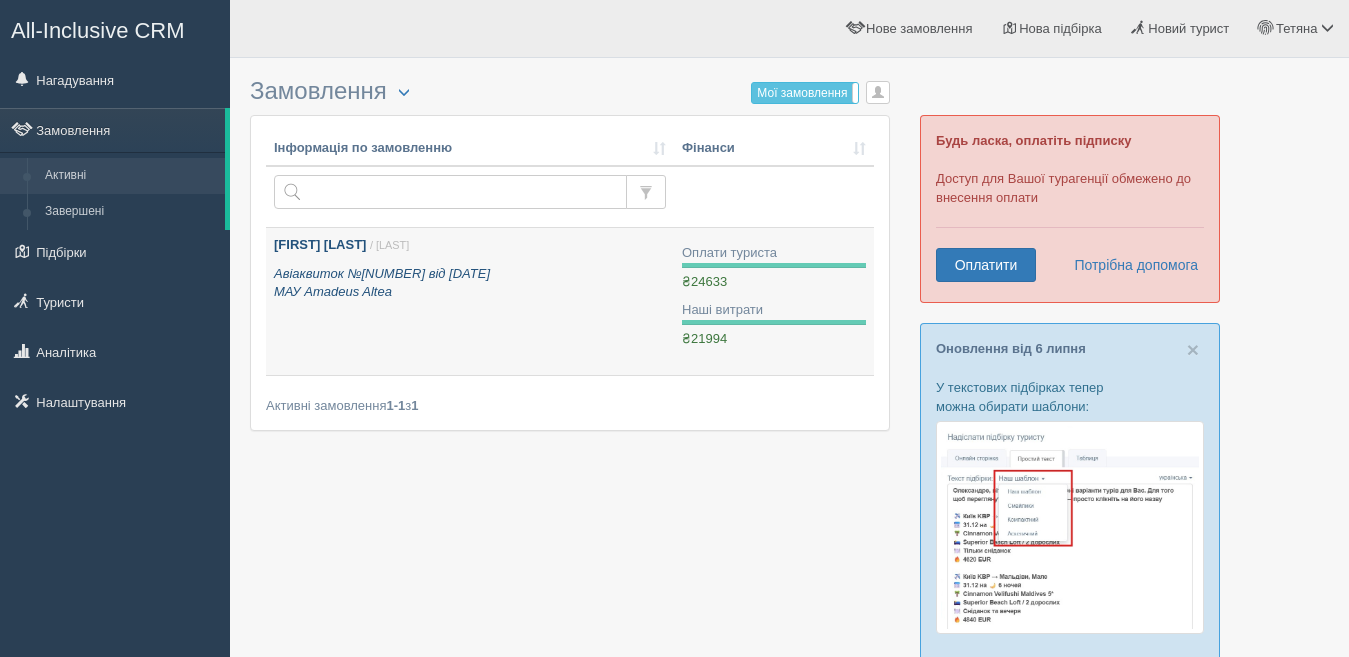 scroll, scrollTop: 0, scrollLeft: 0, axis: both 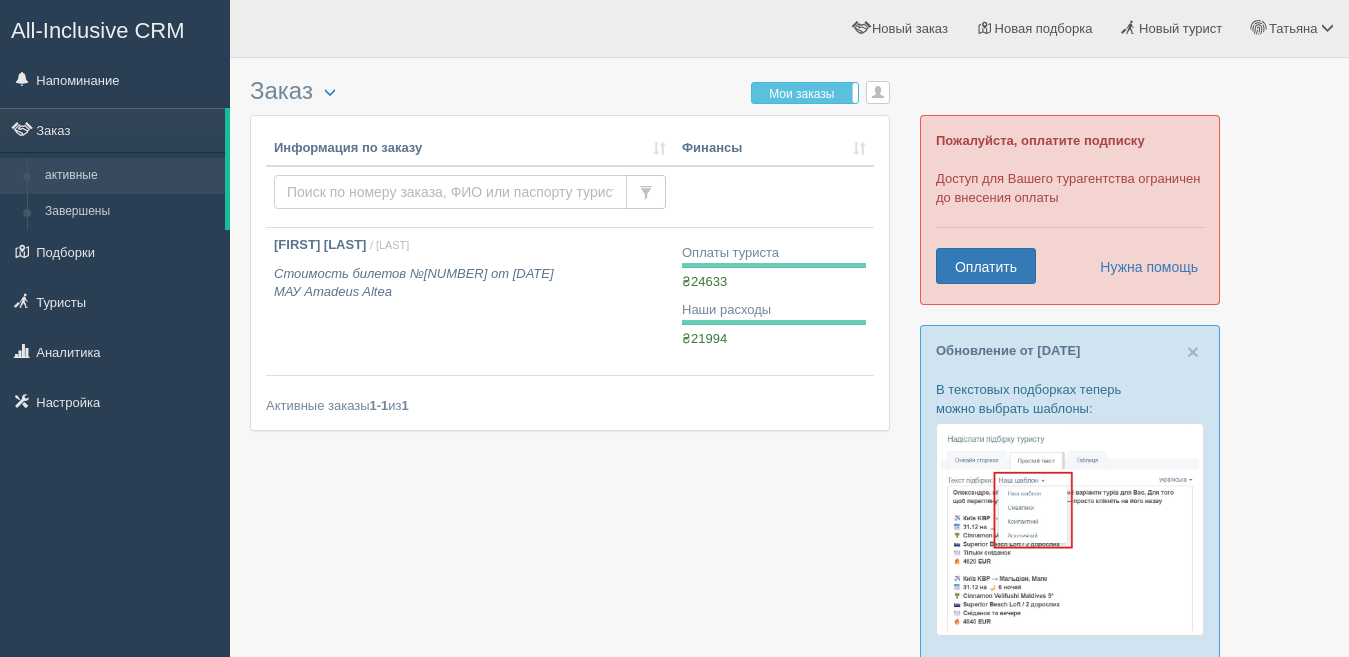 click at bounding box center [450, 192] 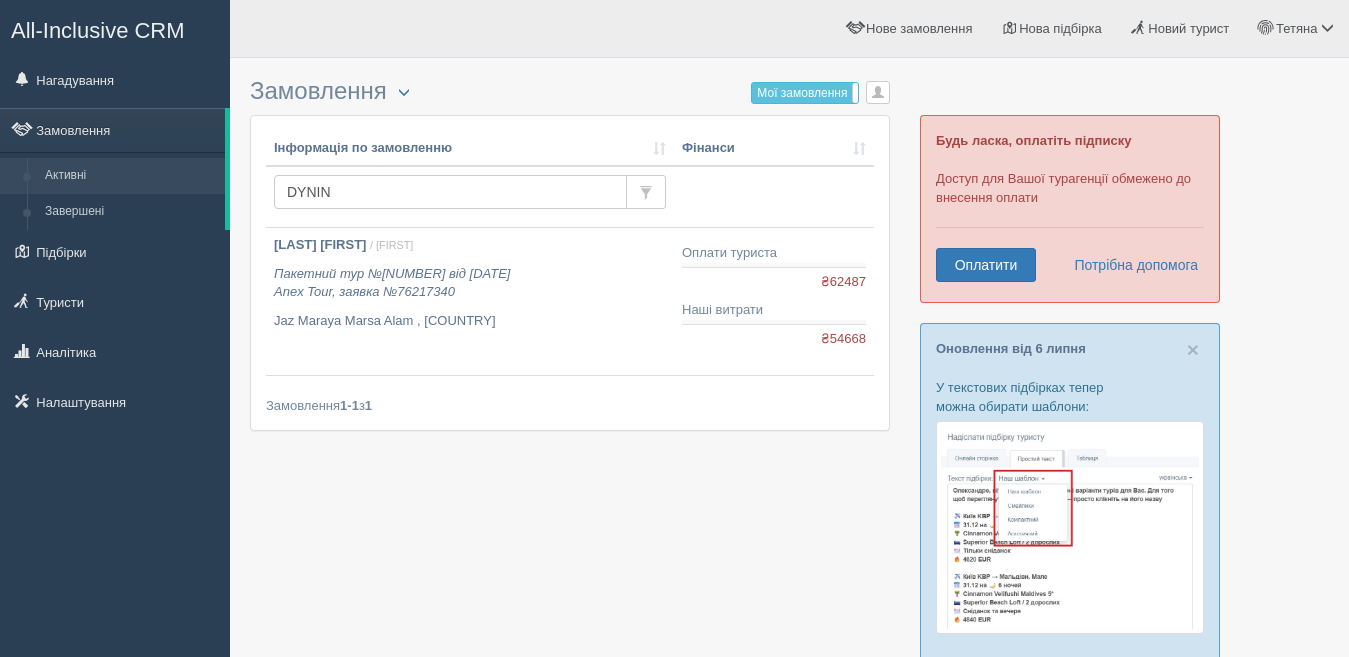 scroll, scrollTop: 0, scrollLeft: 0, axis: both 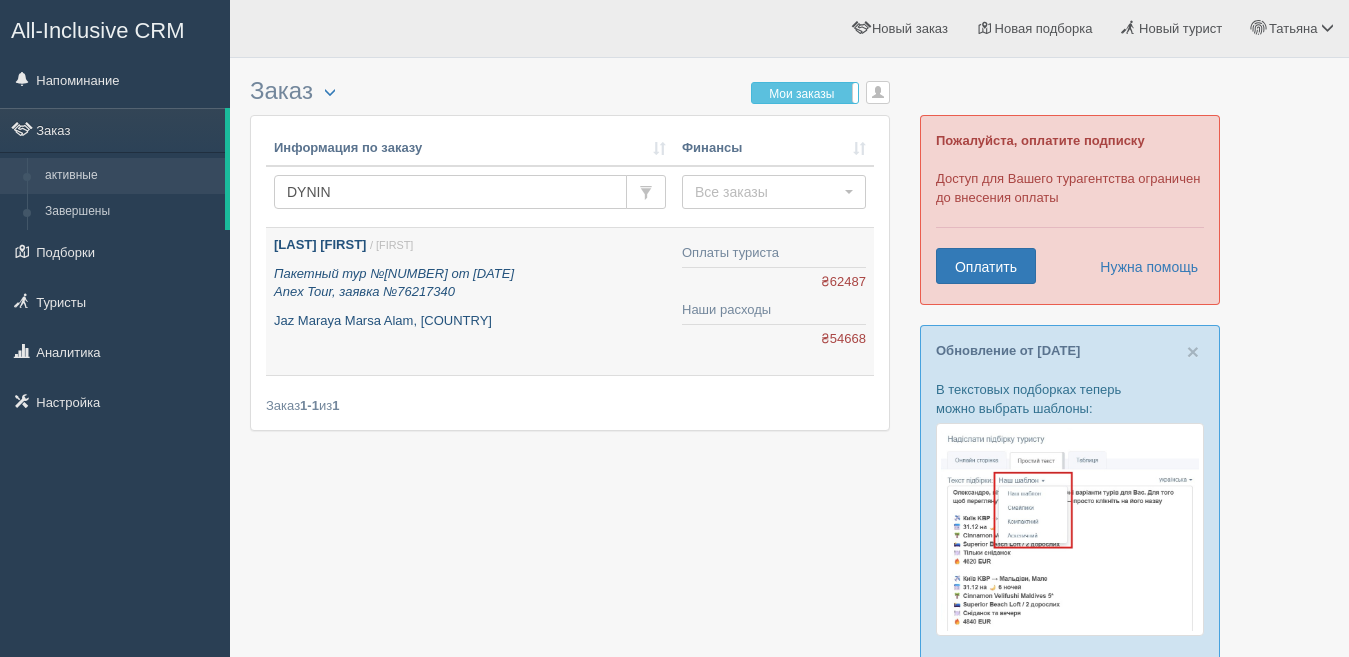click on "Пакетный тур №[NUMBER] от [DATE]" at bounding box center [394, 273] 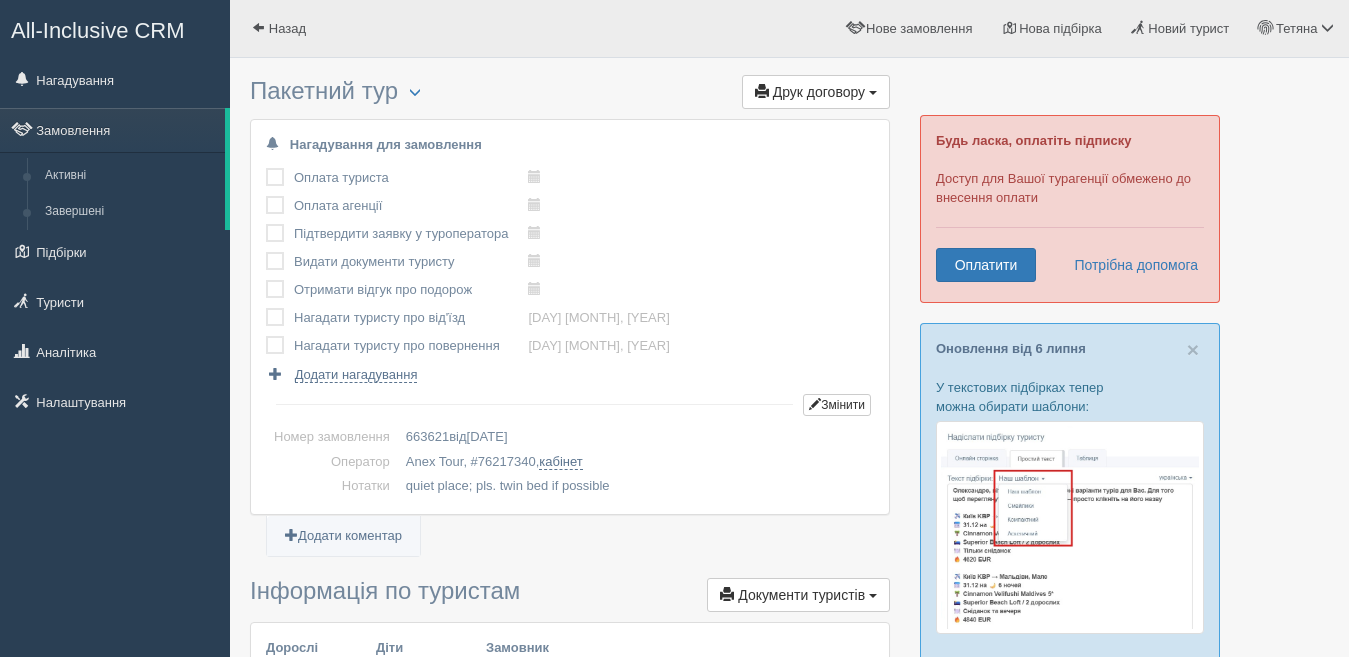 scroll, scrollTop: 0, scrollLeft: 0, axis: both 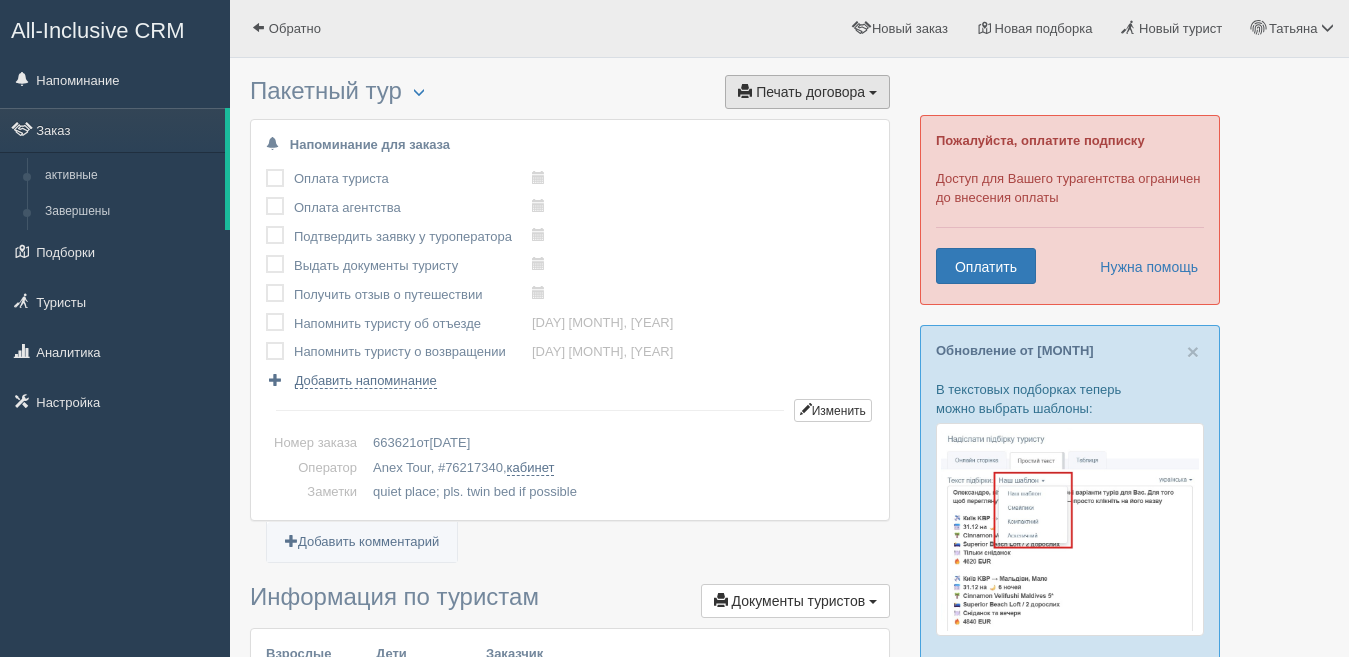 click on "Печать договора" at bounding box center [810, 92] 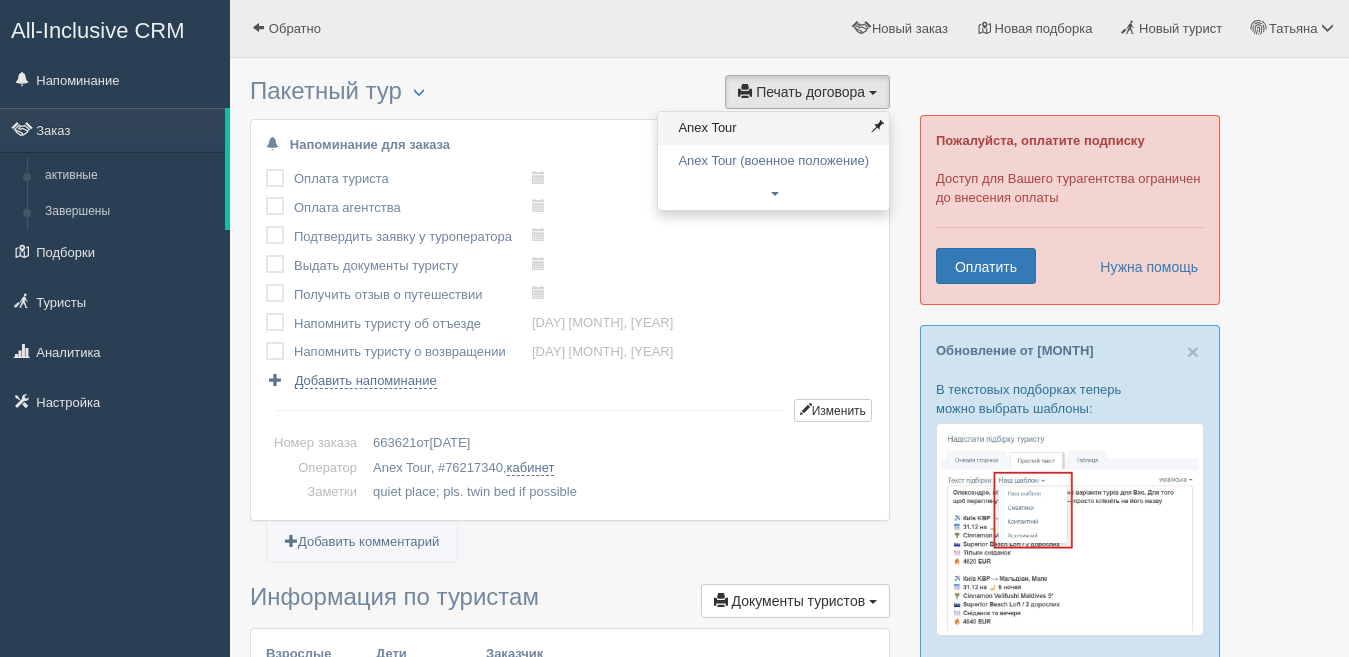 click on "Anex Tour" at bounding box center [773, 128] 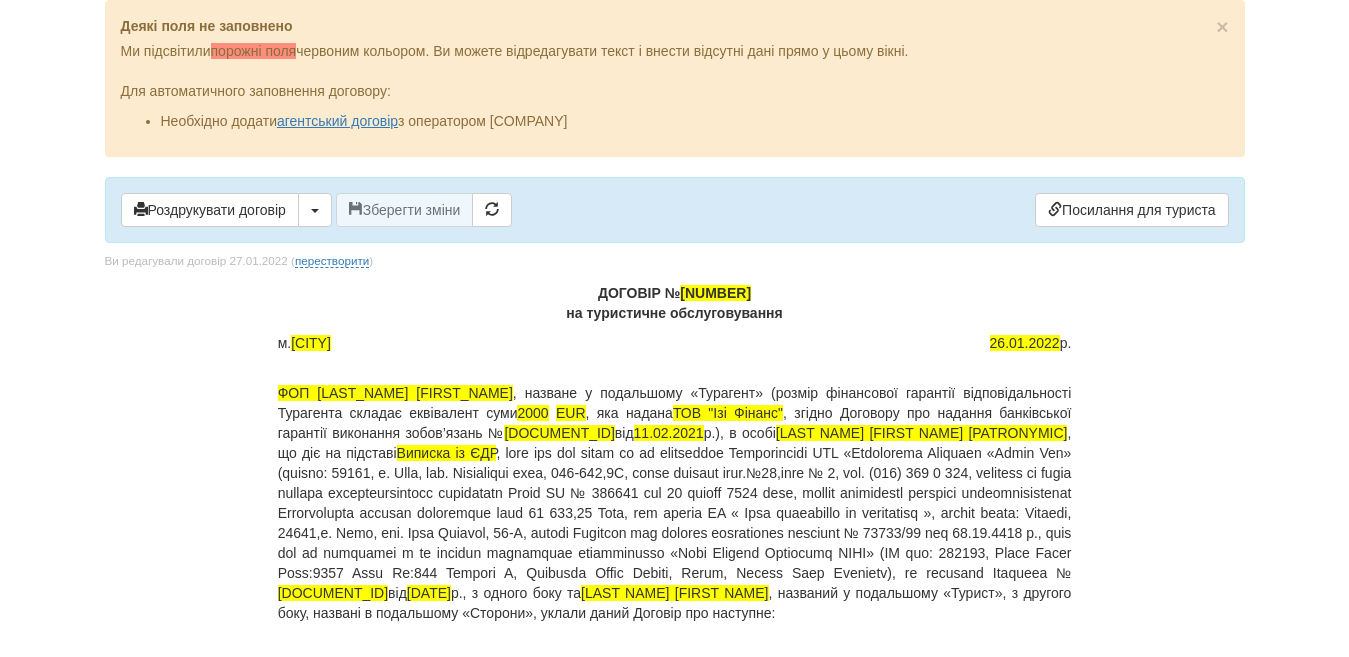 scroll, scrollTop: 0, scrollLeft: 0, axis: both 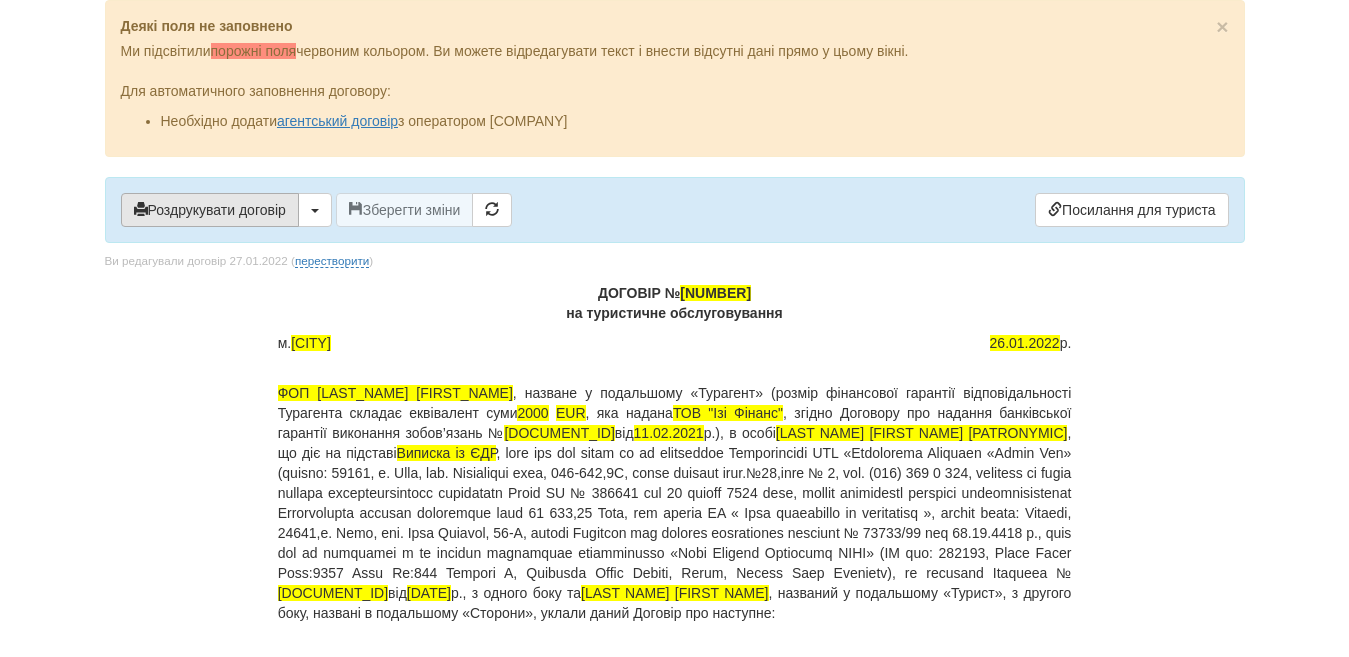 click on "Роздрукувати договір" at bounding box center (210, 210) 